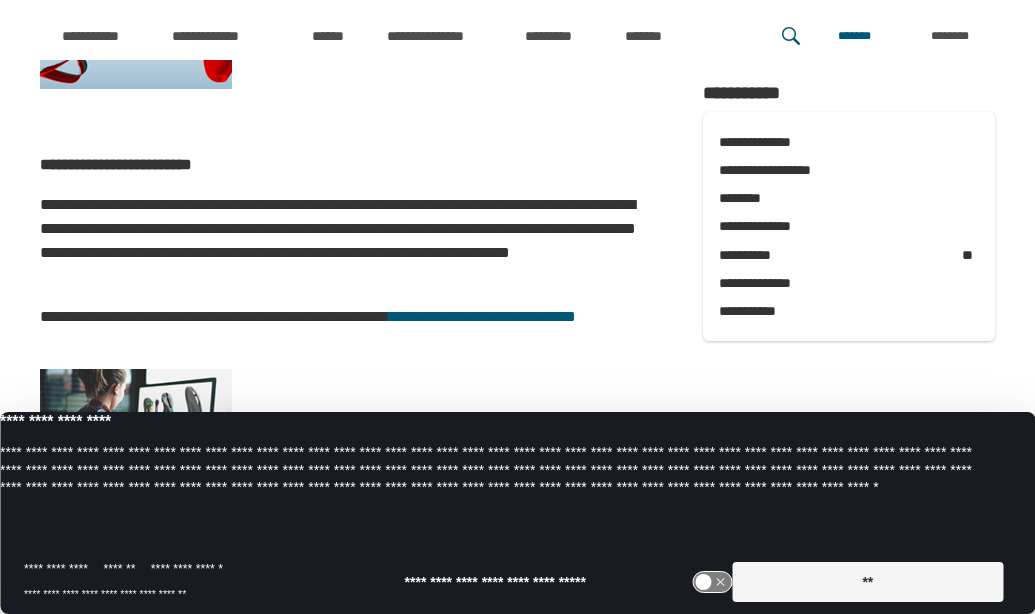 scroll, scrollTop: 11626, scrollLeft: 0, axis: vertical 